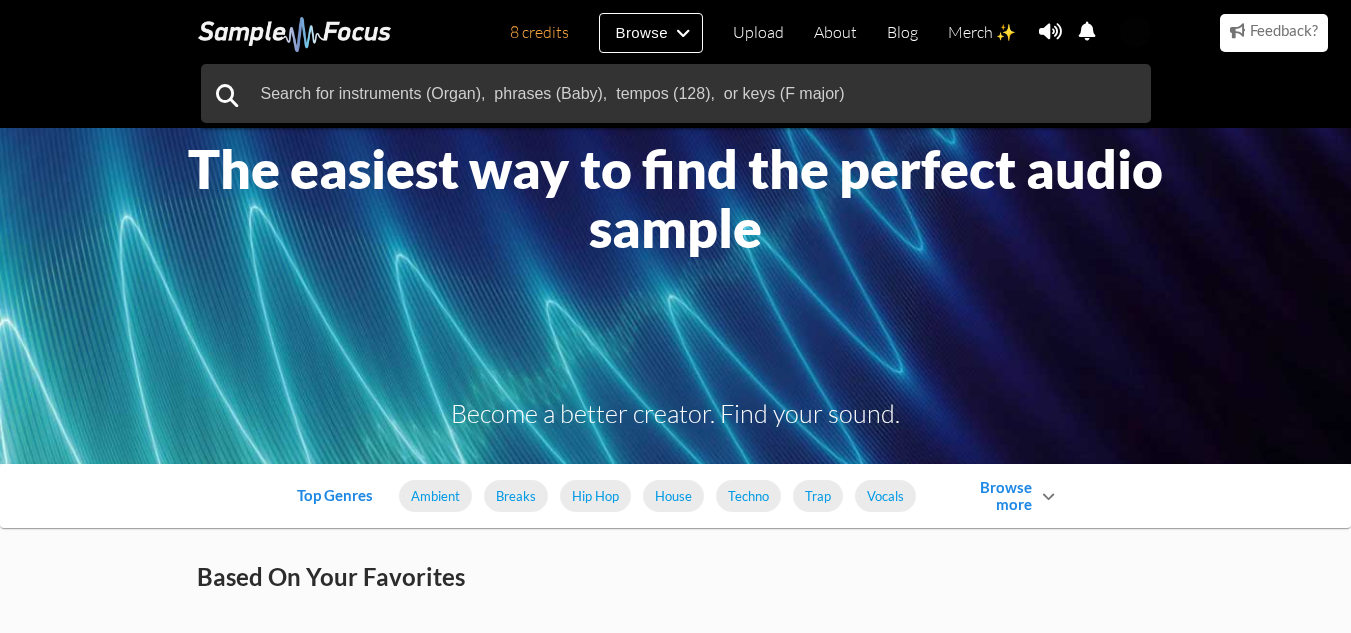 scroll, scrollTop: 700, scrollLeft: 0, axis: vertical 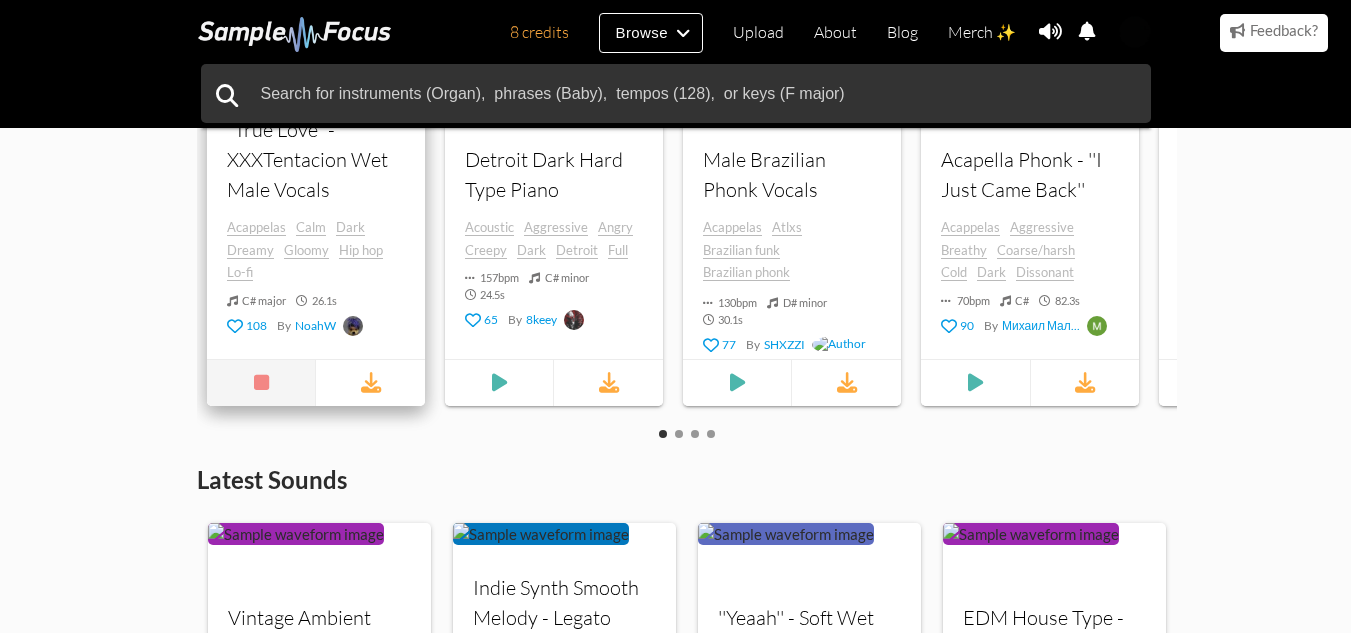 click at bounding box center (262, 383) 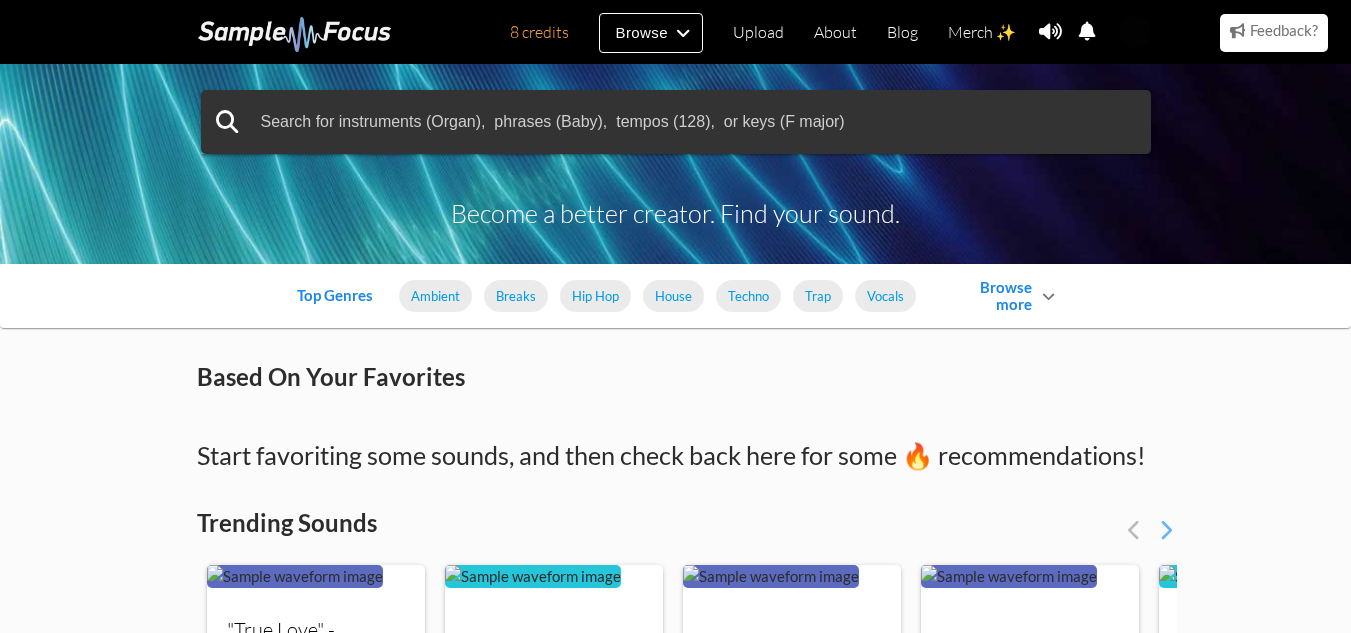 scroll, scrollTop: 0, scrollLeft: 0, axis: both 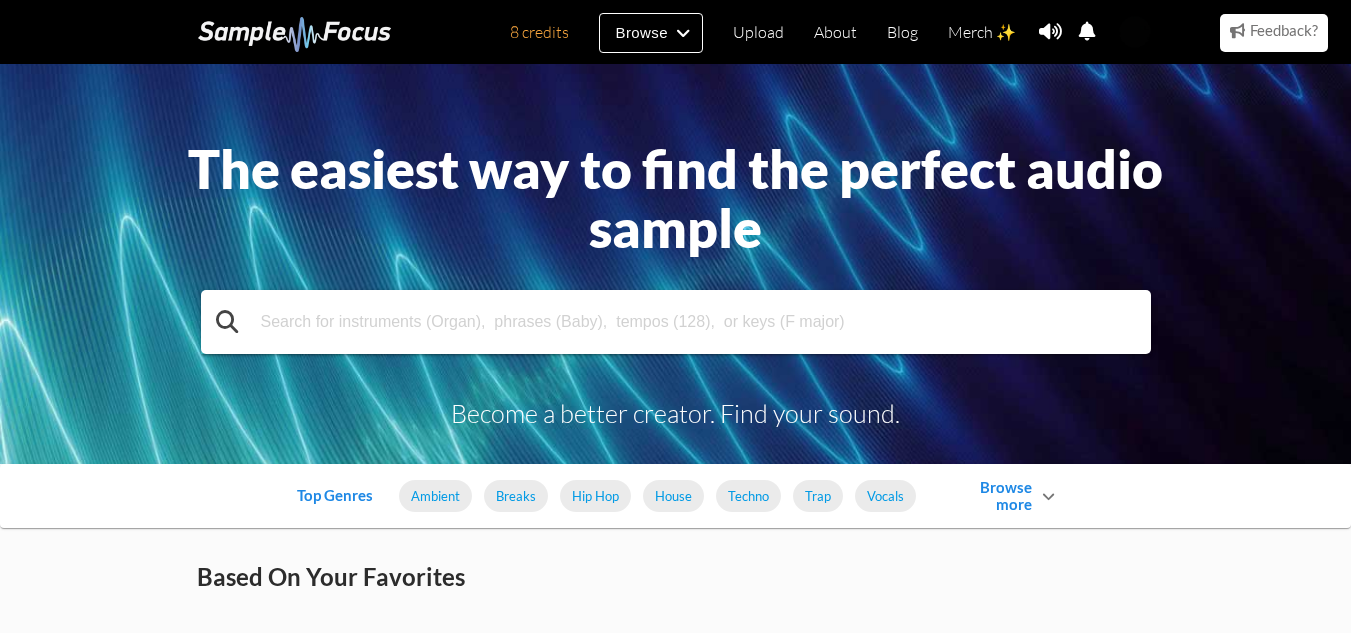 click at bounding box center [676, 322] 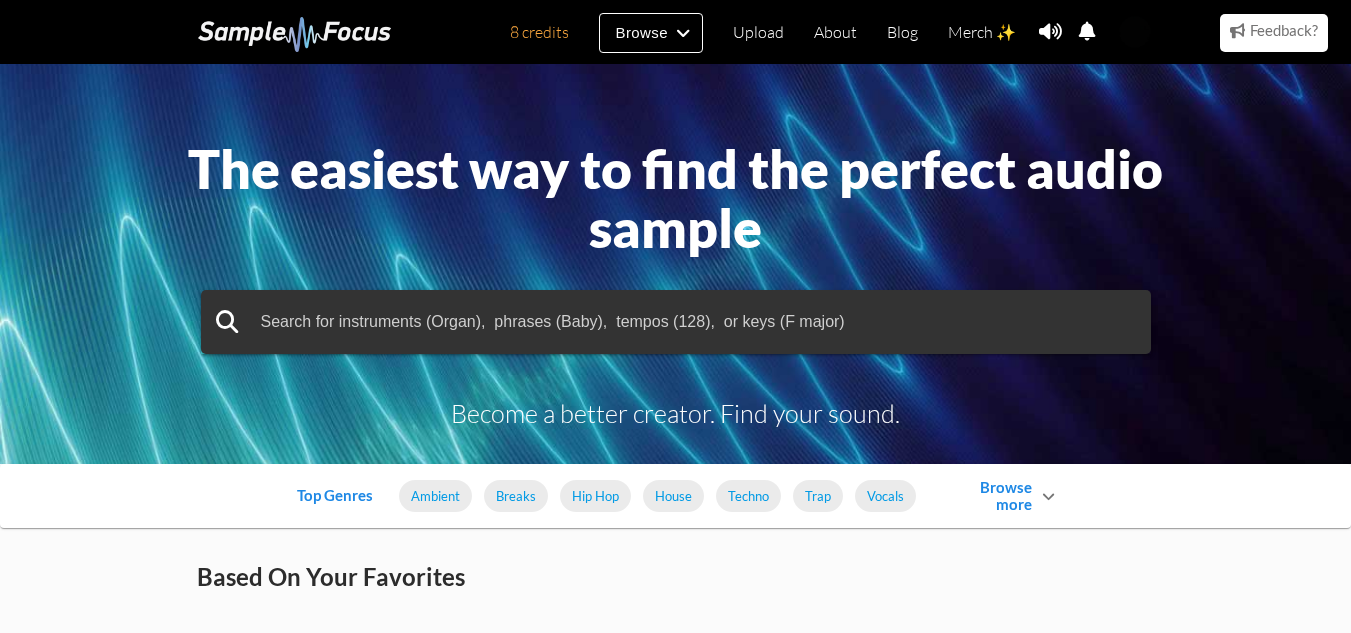 click on "Based On Your Favorites" at bounding box center [676, 569] 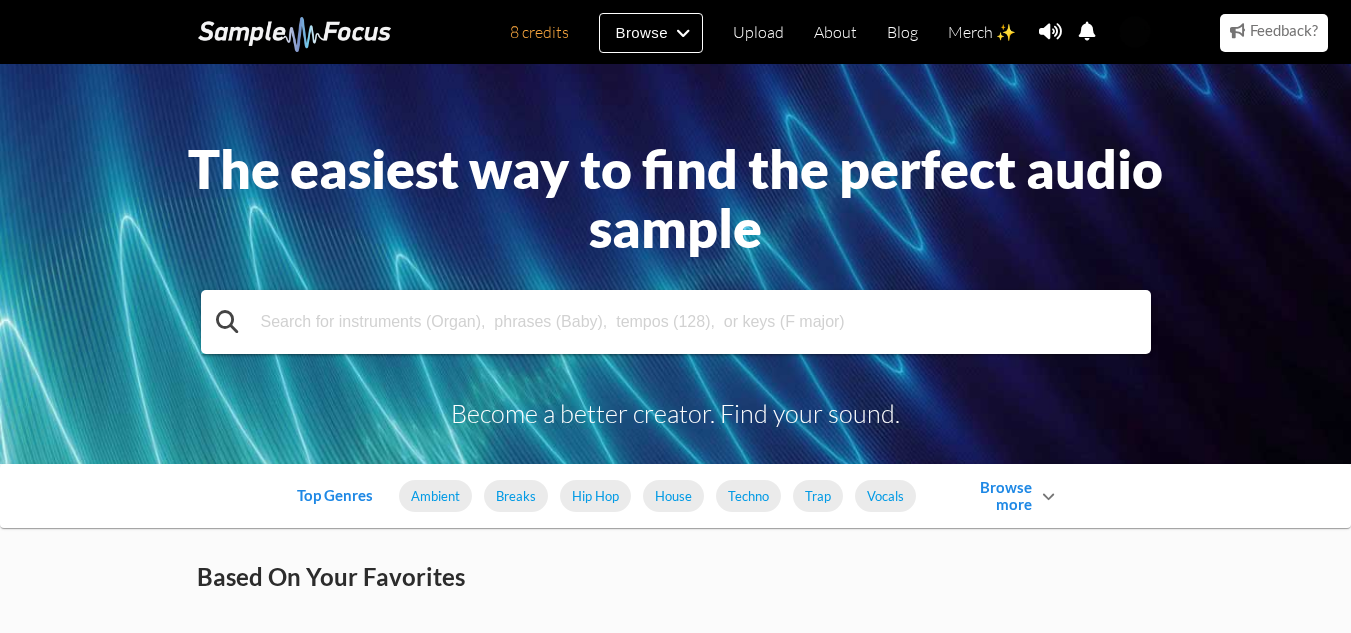 click at bounding box center (676, 322) 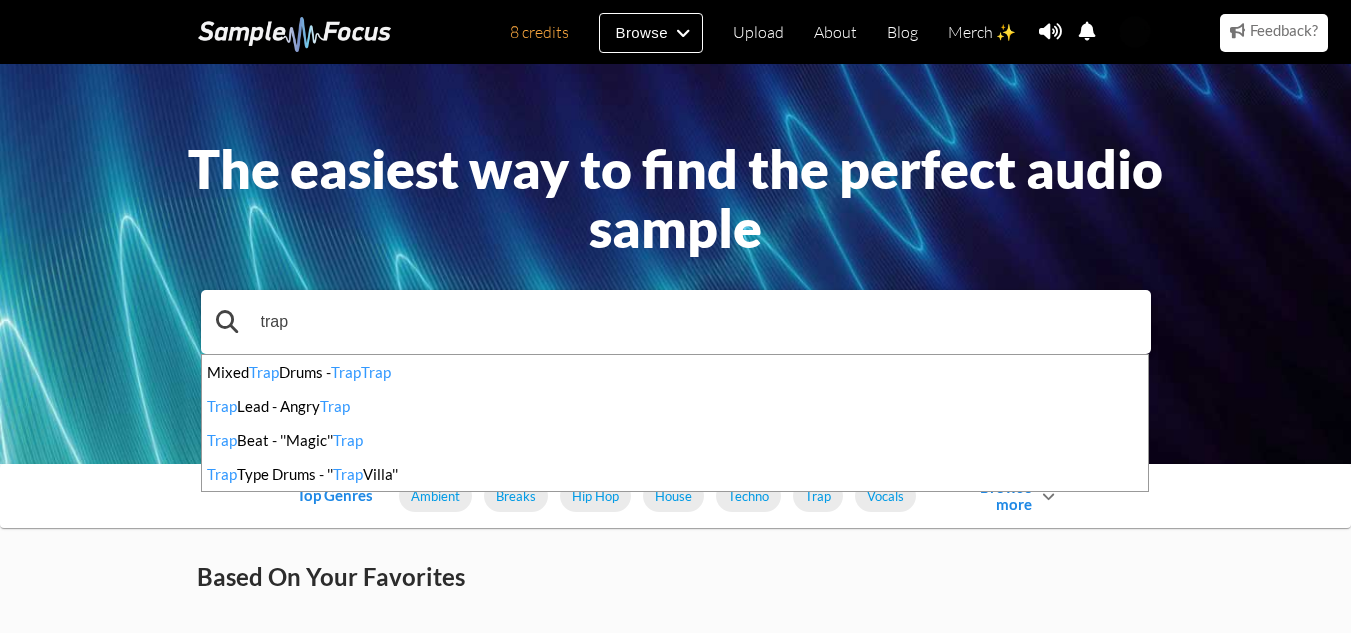 type on "trap" 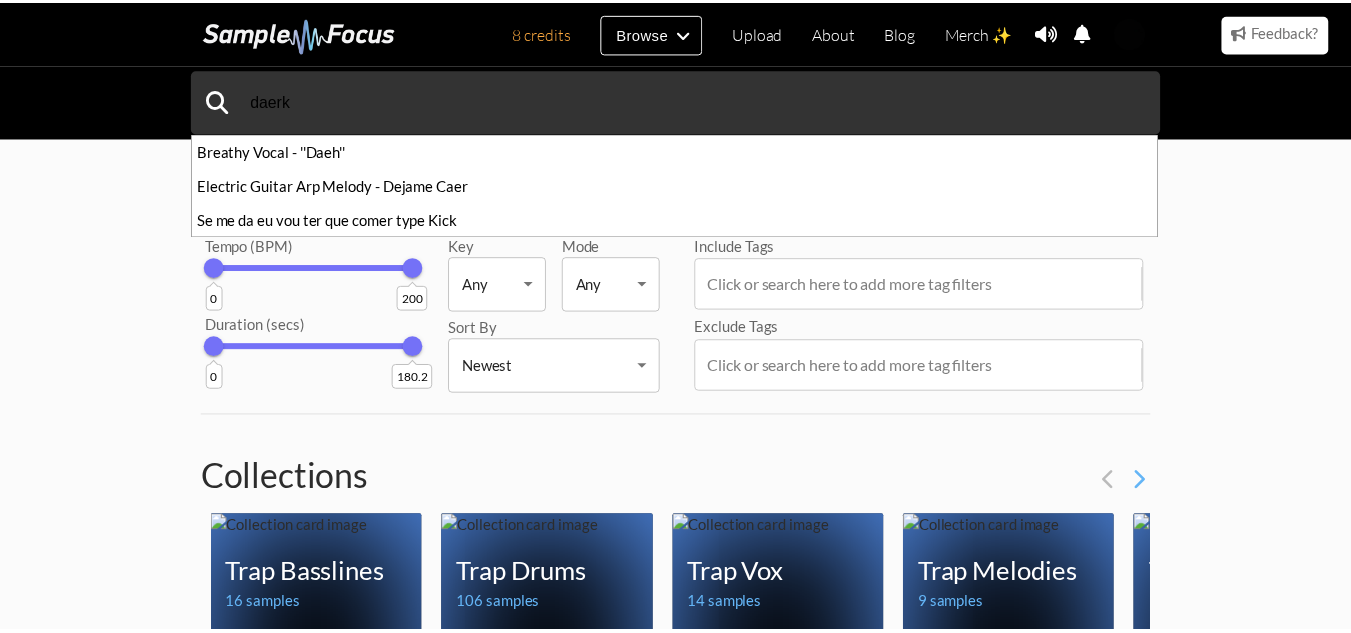 scroll, scrollTop: 0, scrollLeft: 0, axis: both 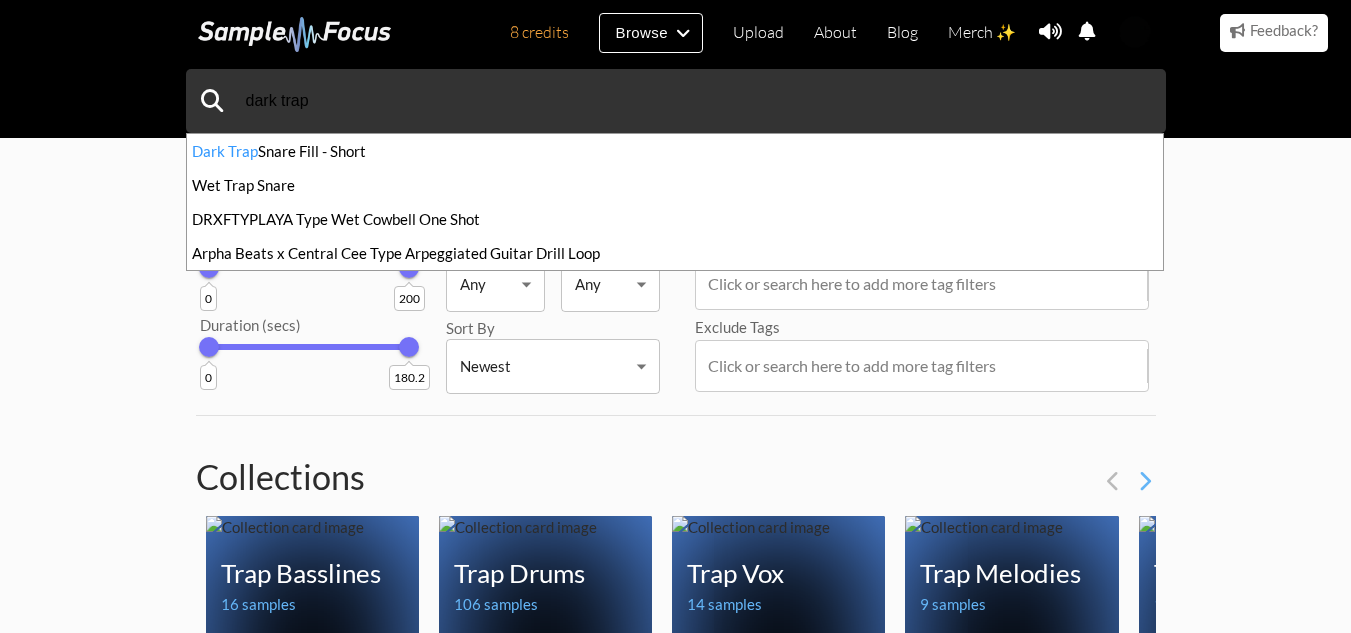 type on "dark trap" 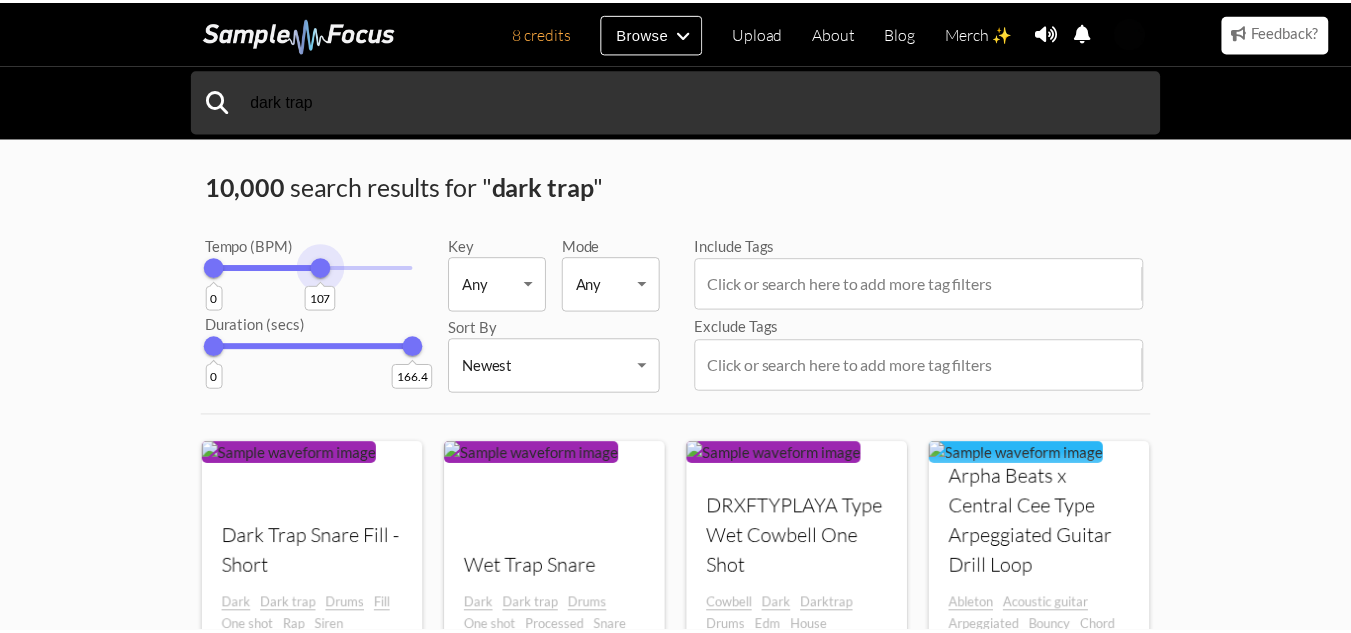 scroll, scrollTop: 0, scrollLeft: 0, axis: both 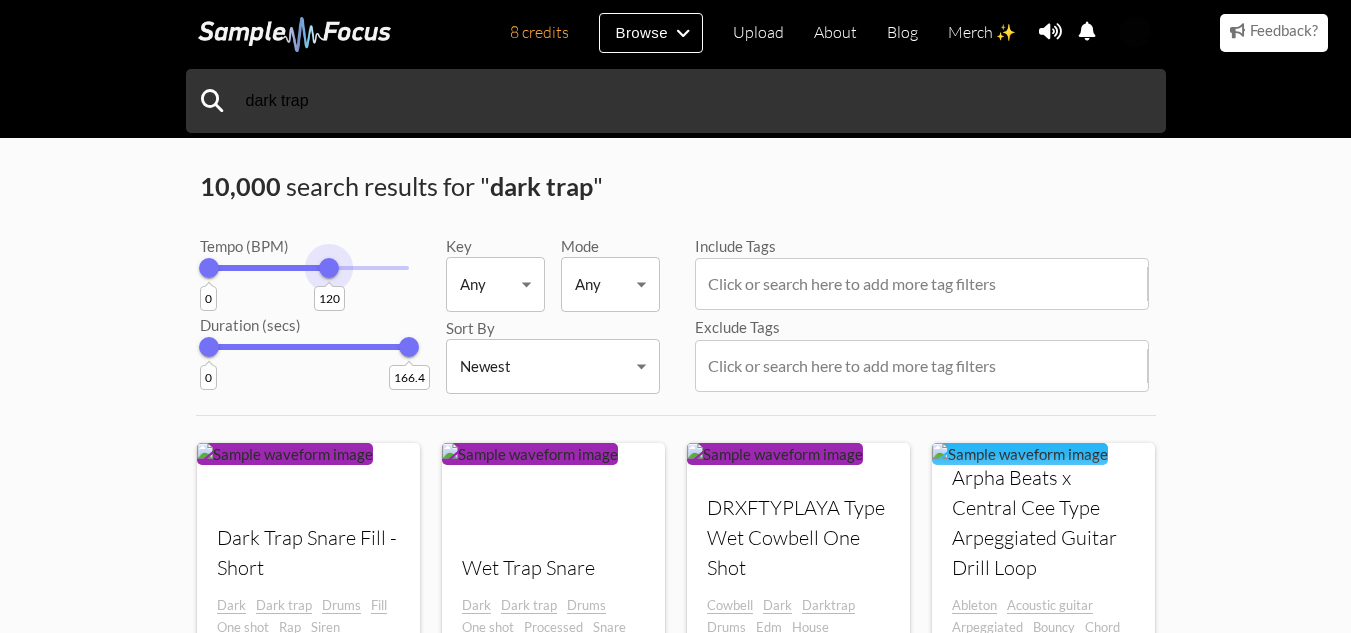 click on "Tempo (BPM) 0 120 Duration (secs) 0 166.4" at bounding box center (291, 283) 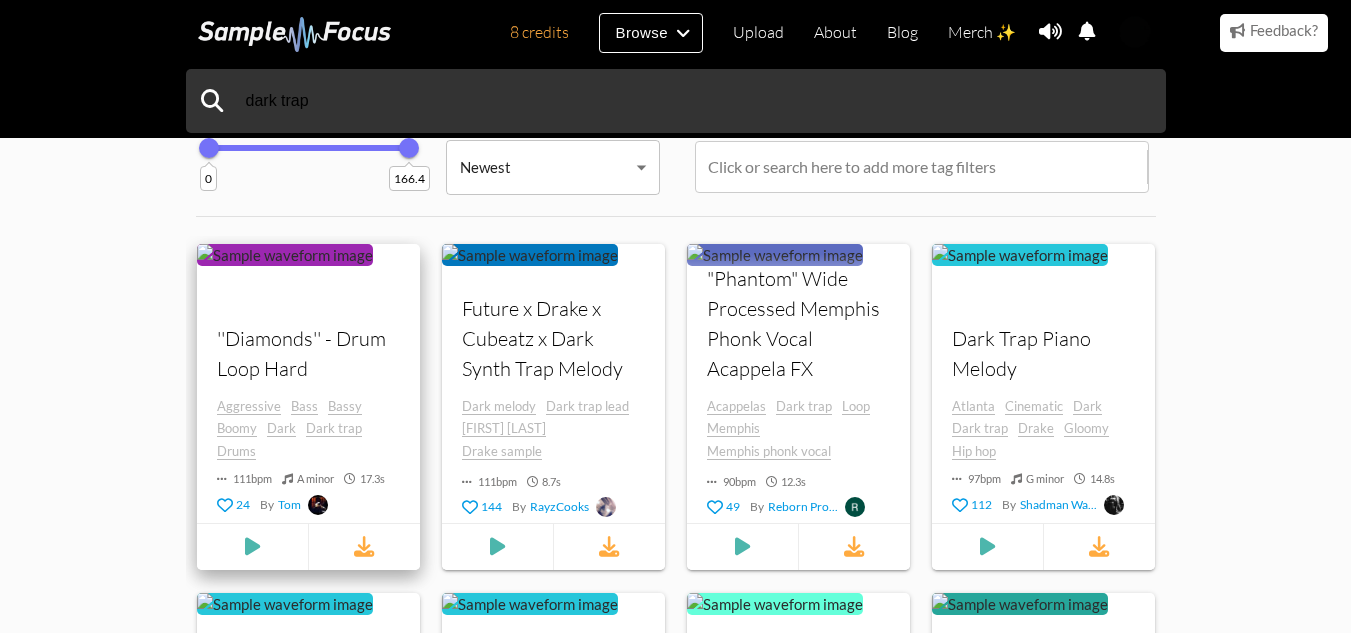 scroll, scrollTop: 200, scrollLeft: 0, axis: vertical 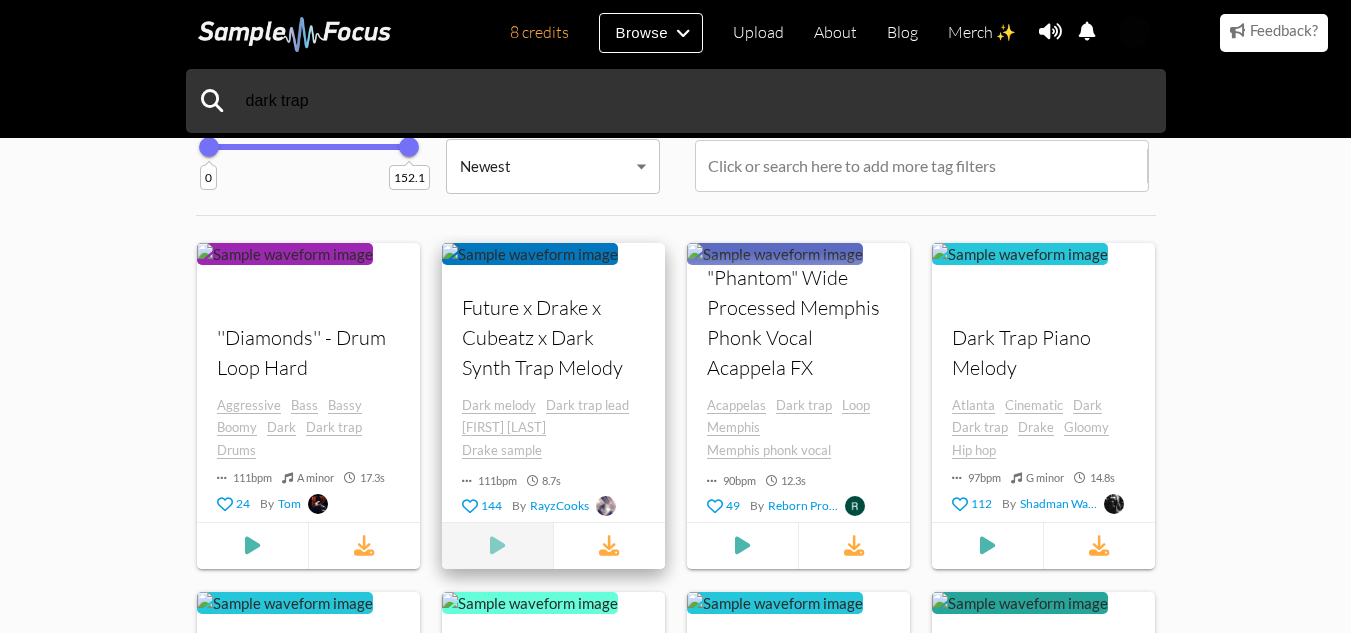 click at bounding box center [251, 545] 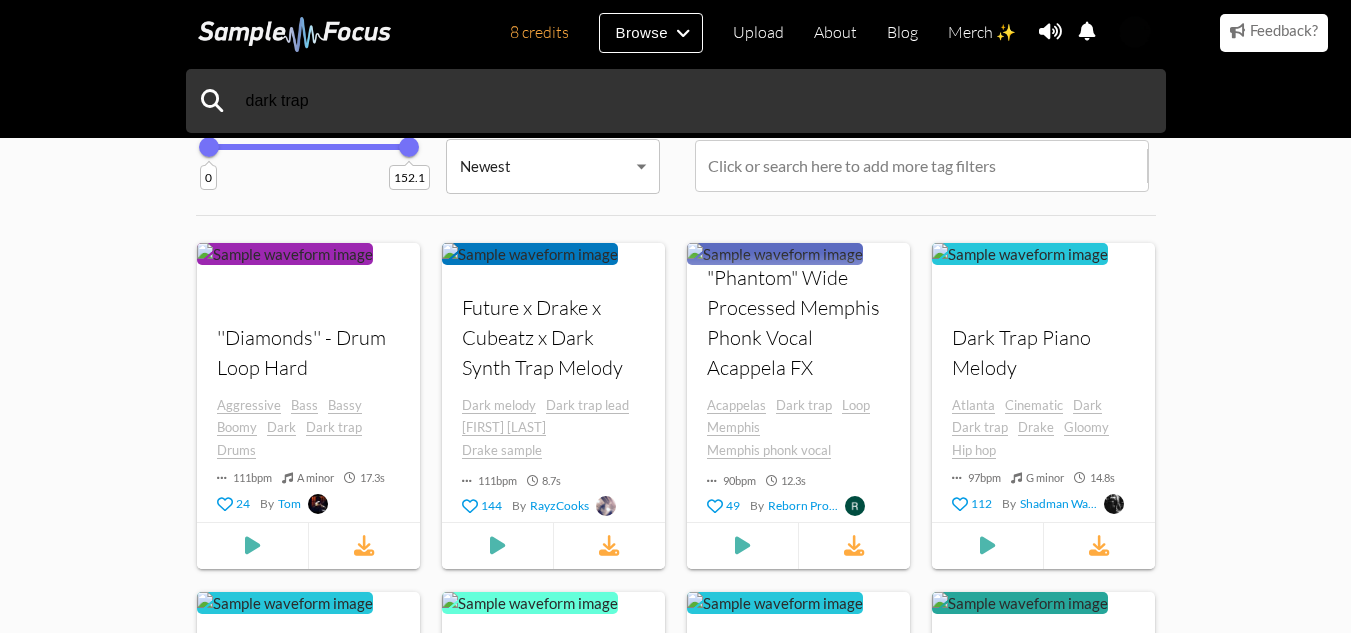 drag, startPoint x: 253, startPoint y: 0, endPoint x: 84, endPoint y: 178, distance: 245.44856 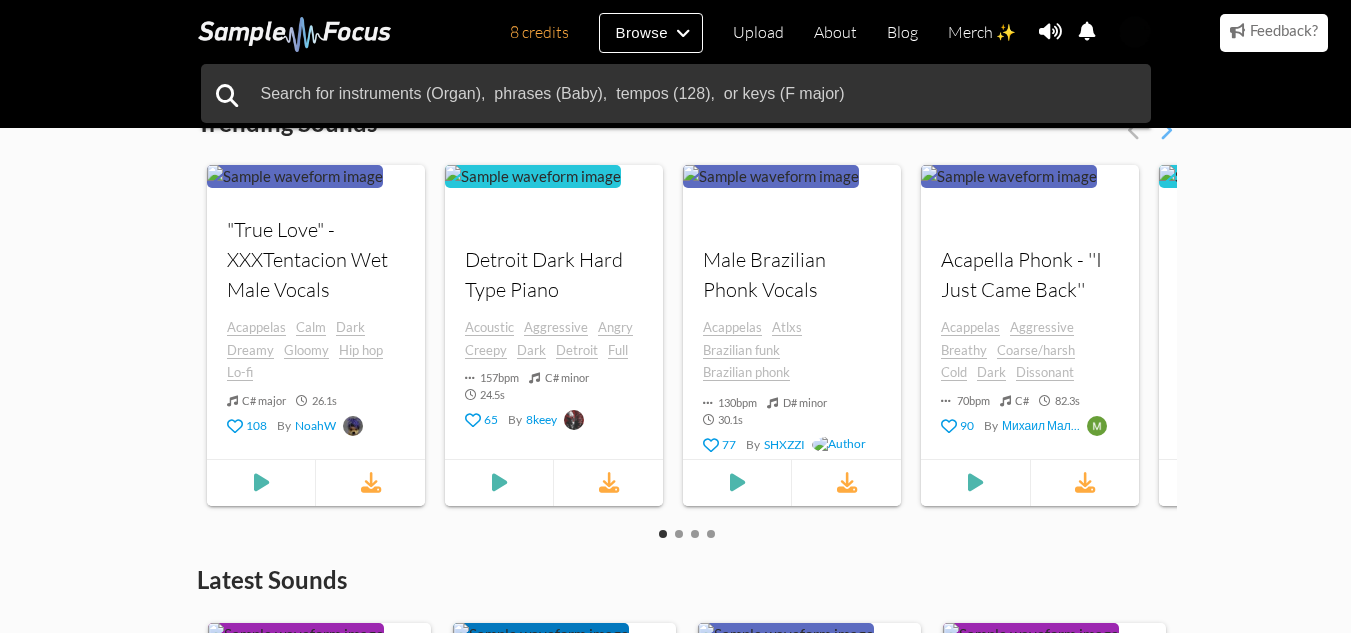 scroll, scrollTop: 600, scrollLeft: 0, axis: vertical 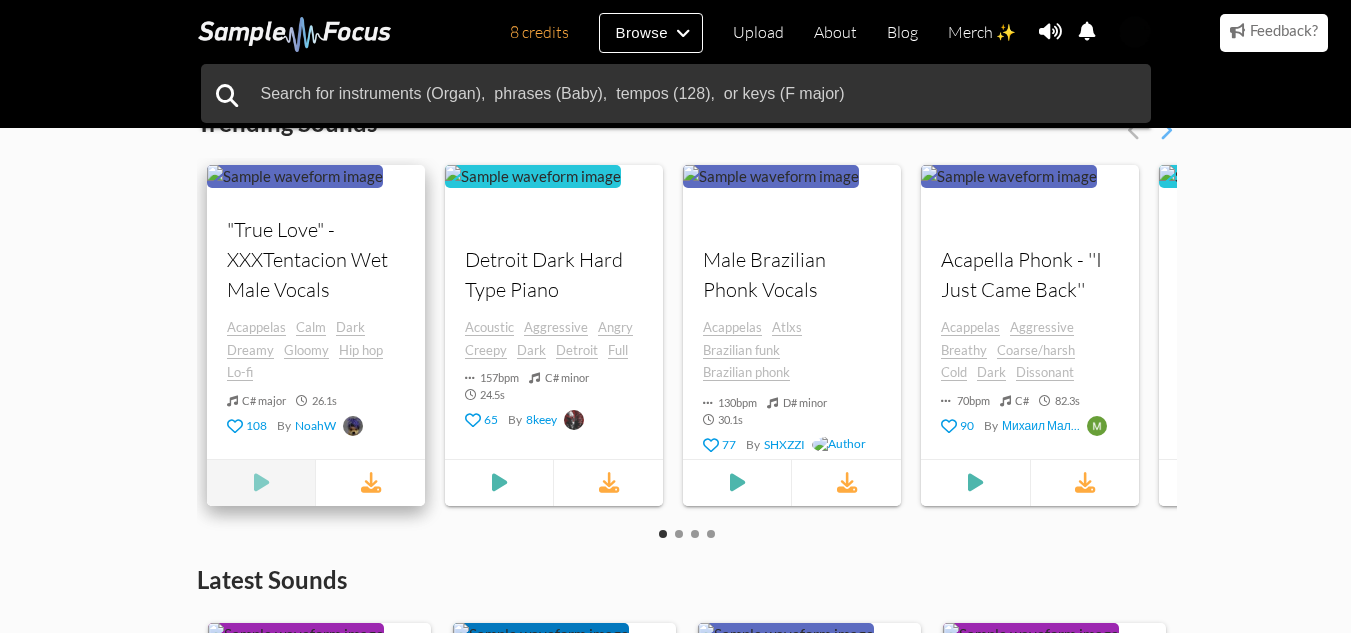 click at bounding box center [262, 483] 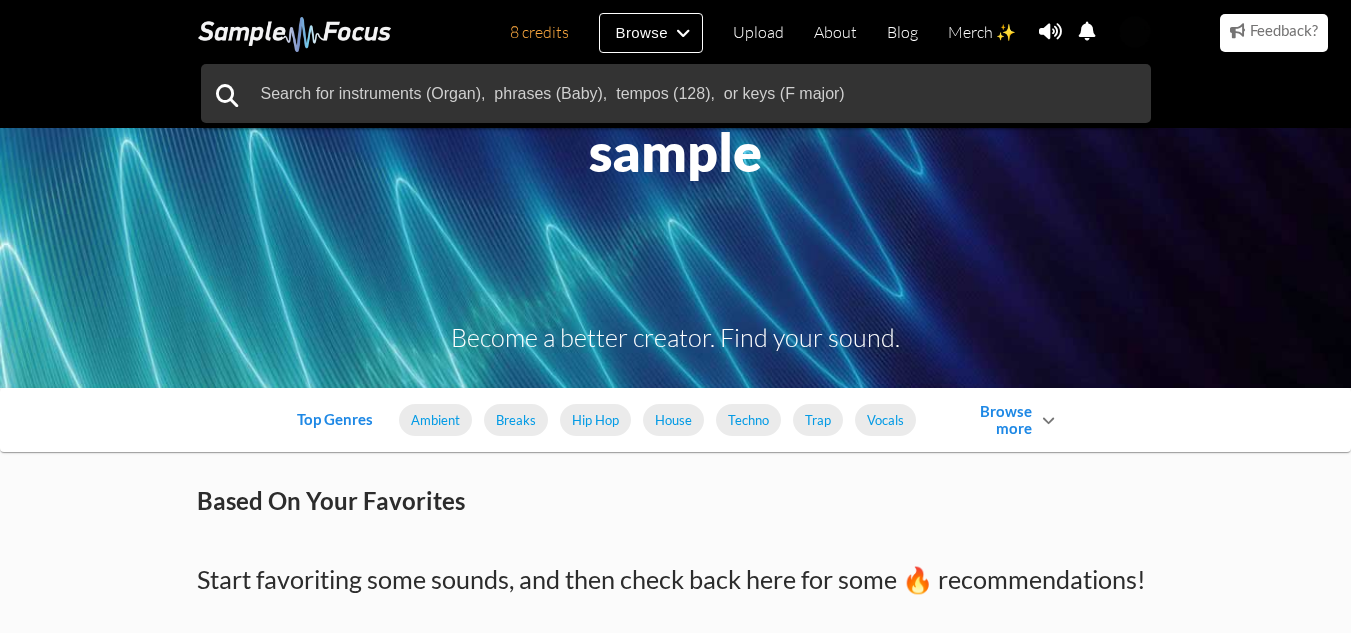scroll, scrollTop: 0, scrollLeft: 0, axis: both 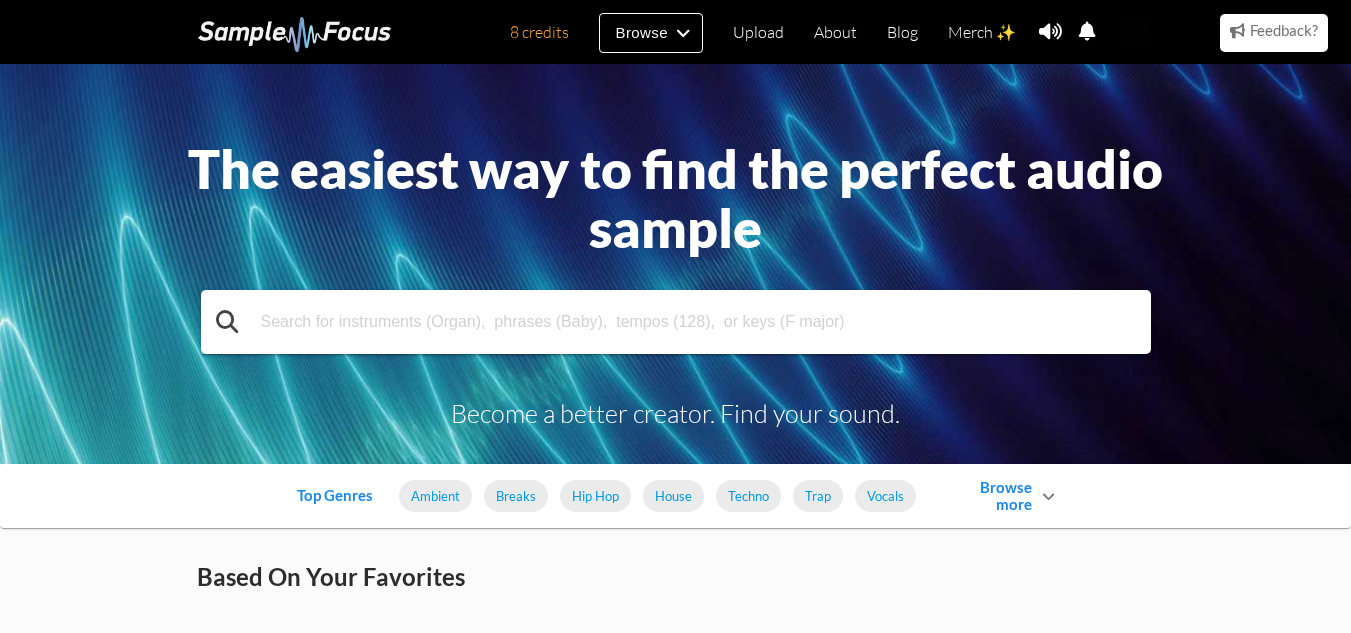 click at bounding box center [676, 322] 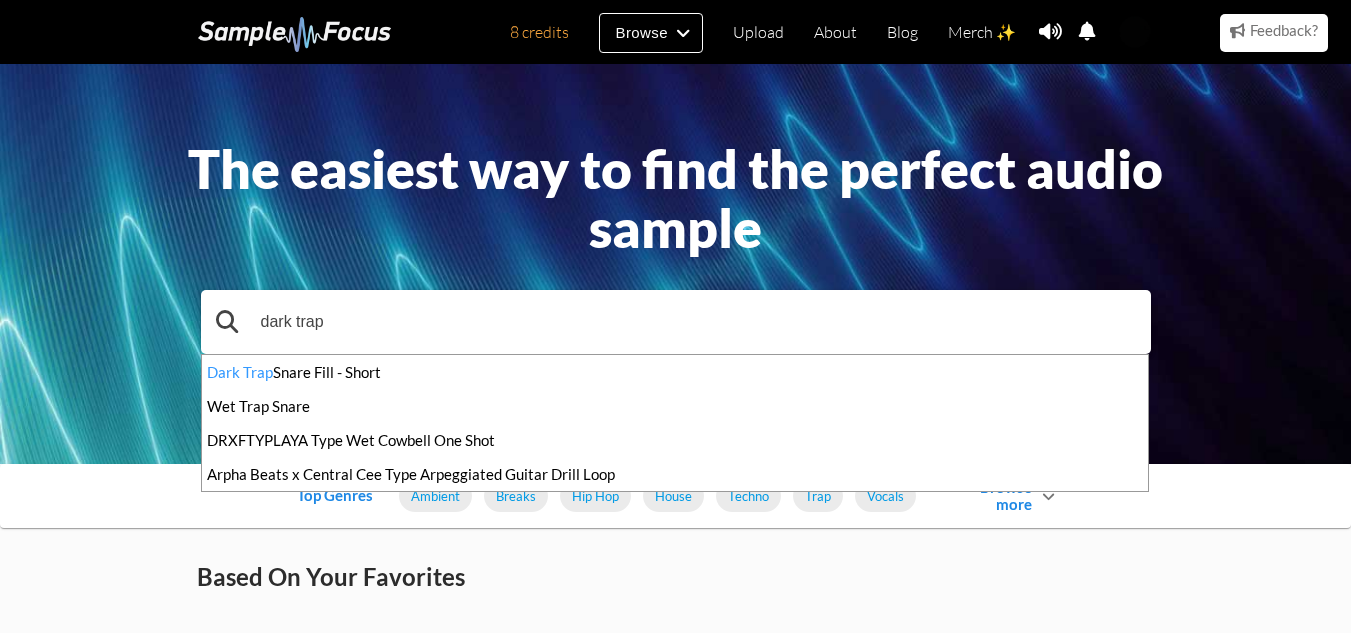 type on "dark trap" 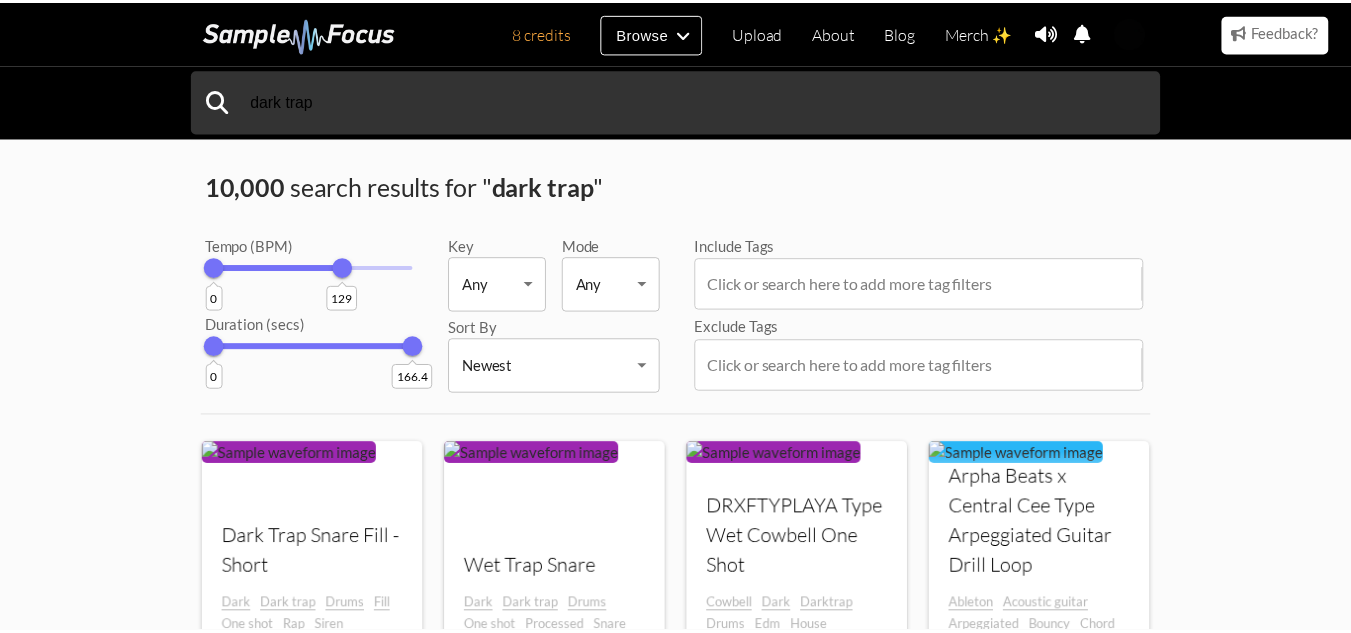 scroll, scrollTop: 0, scrollLeft: 0, axis: both 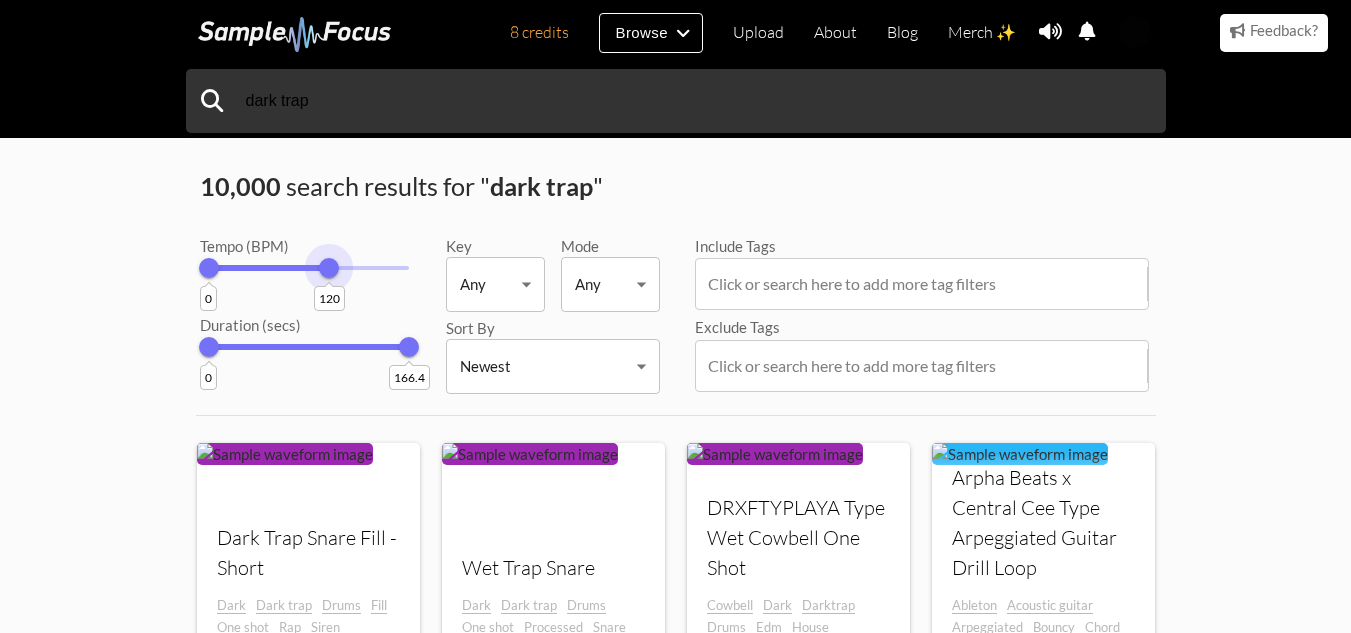 click on "Tempo (BPM) 0 120 Duration (secs) 0 166.4" at bounding box center (291, 283) 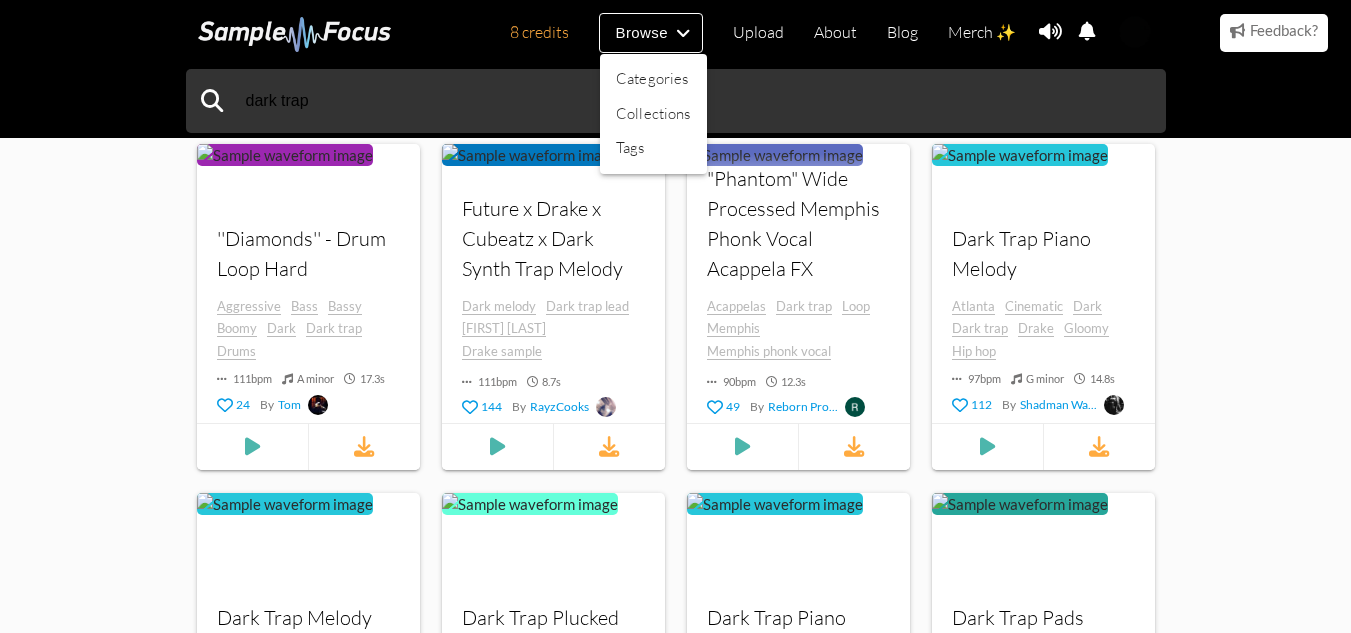 scroll, scrollTop: 300, scrollLeft: 0, axis: vertical 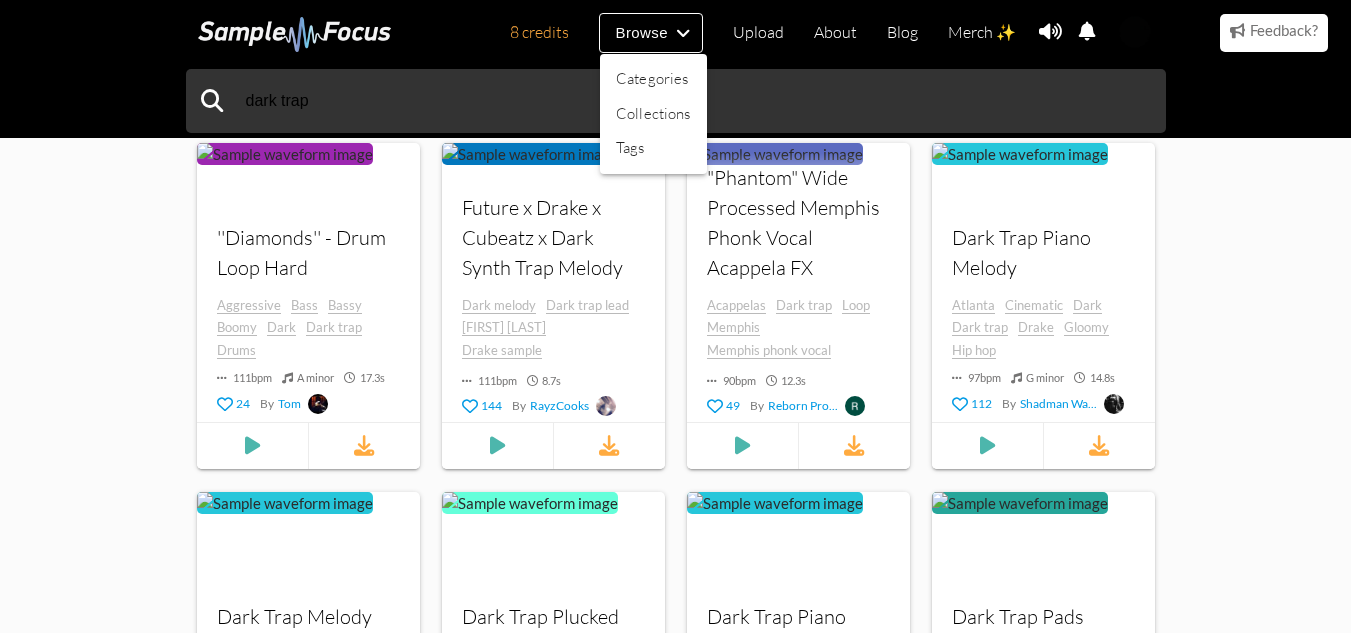 click at bounding box center [675, 316] 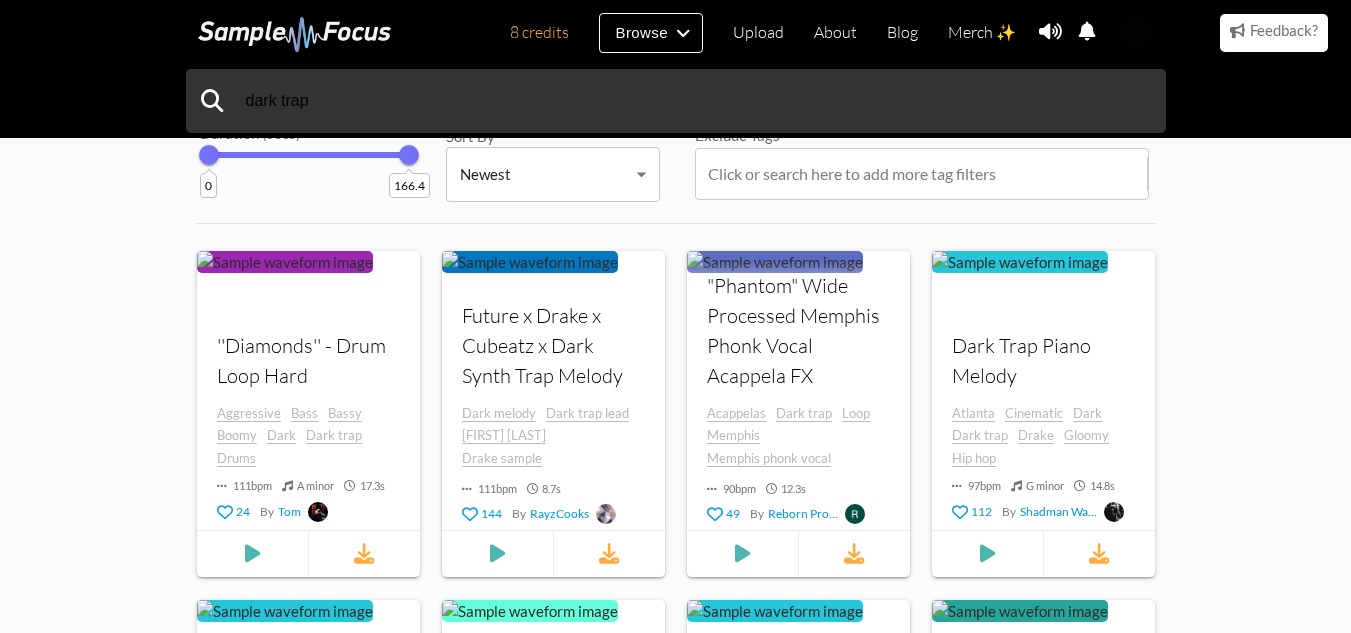 scroll, scrollTop: 0, scrollLeft: 0, axis: both 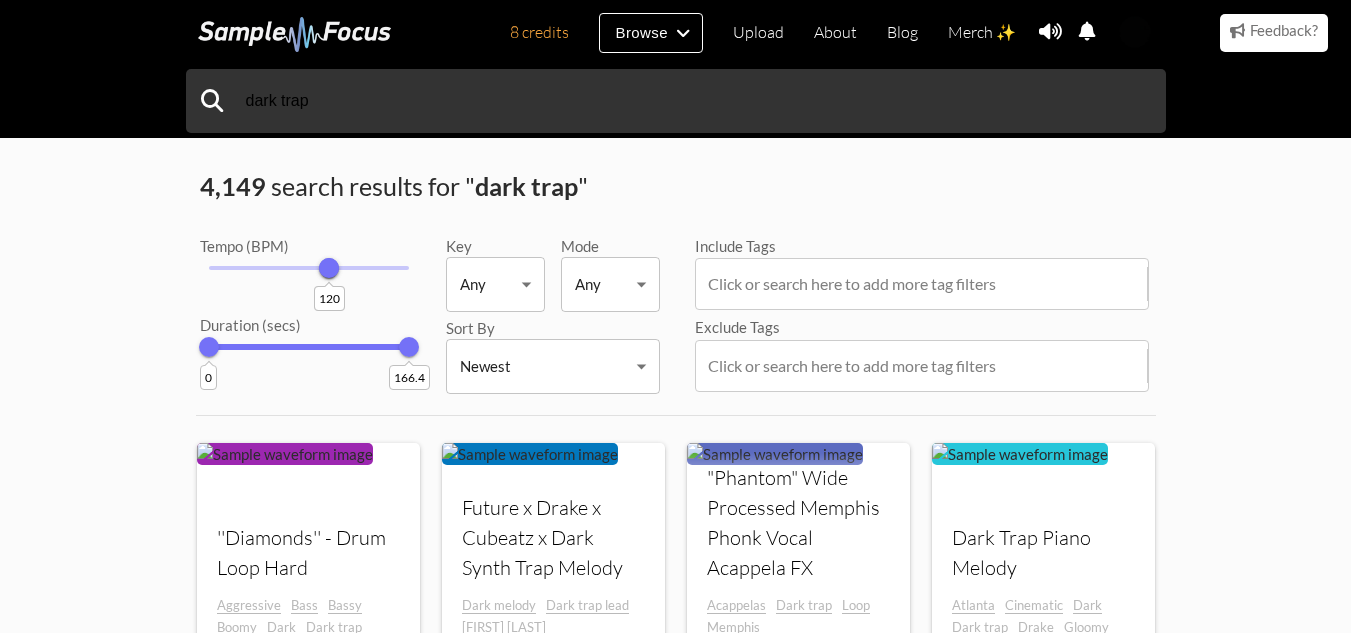 drag, startPoint x: 206, startPoint y: 275, endPoint x: 329, endPoint y: 296, distance: 124.77981 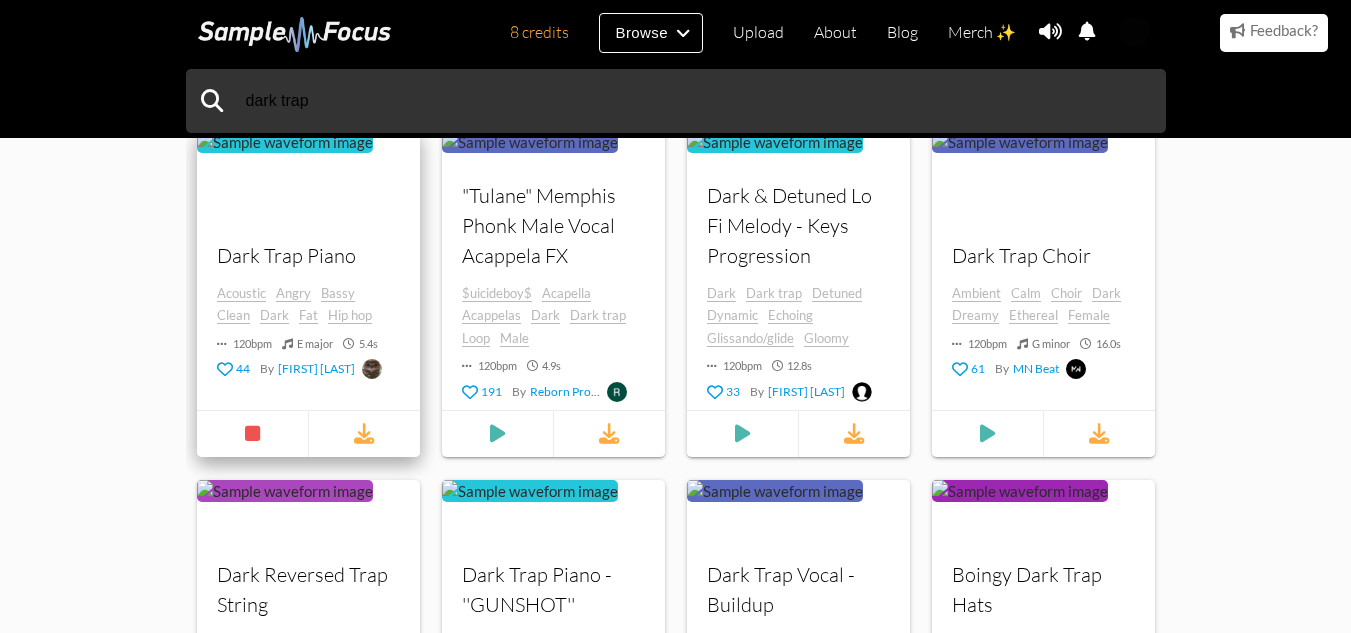 scroll, scrollTop: 300, scrollLeft: 0, axis: vertical 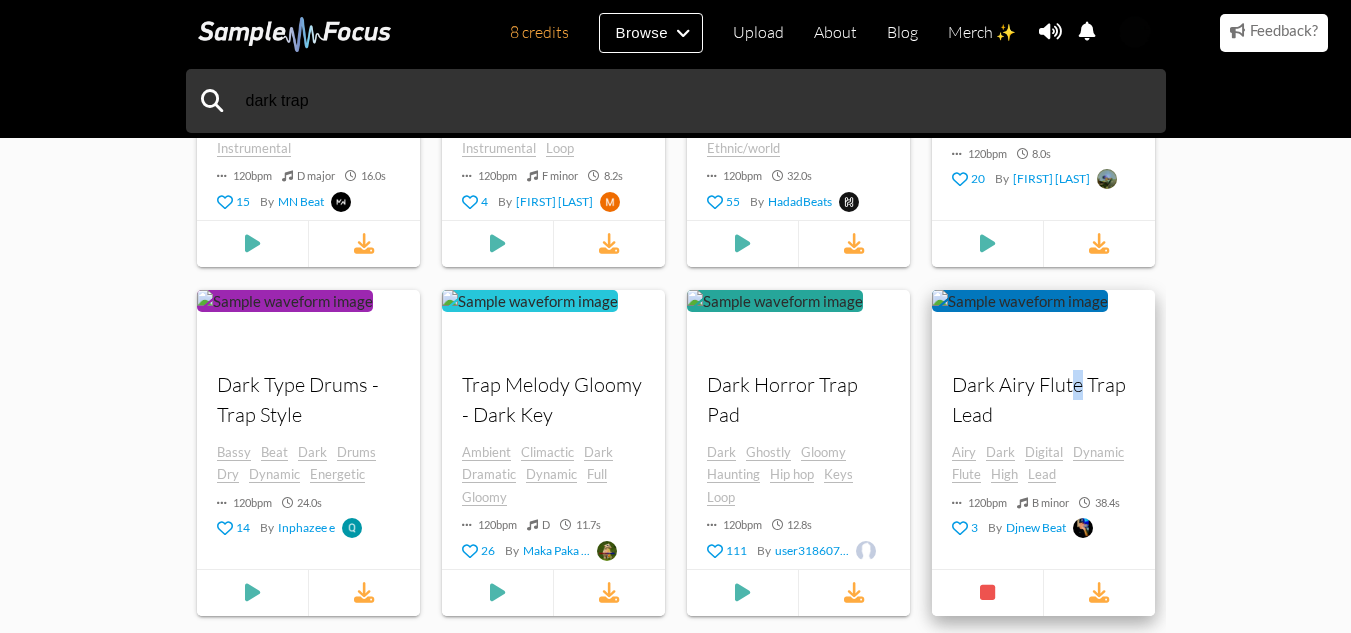 click on "Dark Airy Flute Trap Lead" at bounding box center [1043, 399] 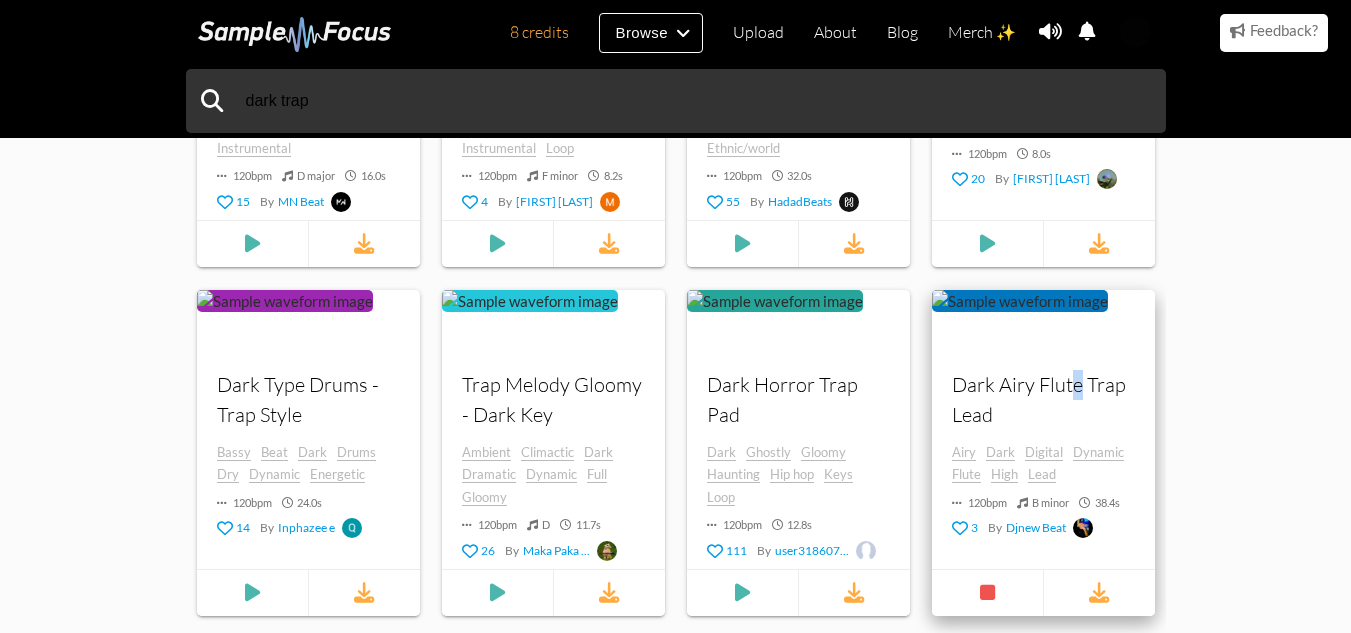 click on "Dark Airy Flute Trap Lead" at bounding box center [1043, 399] 